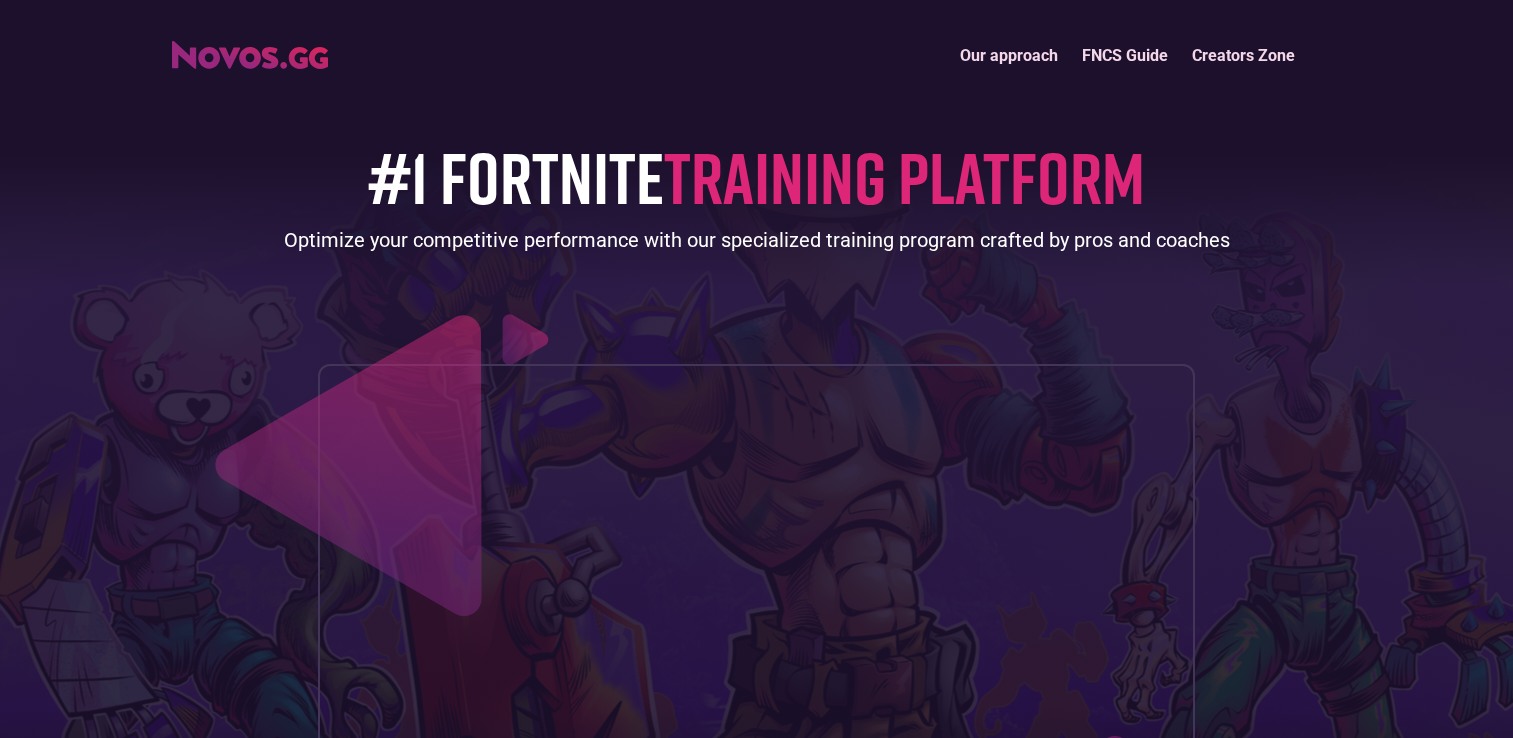 scroll, scrollTop: 600, scrollLeft: 0, axis: vertical 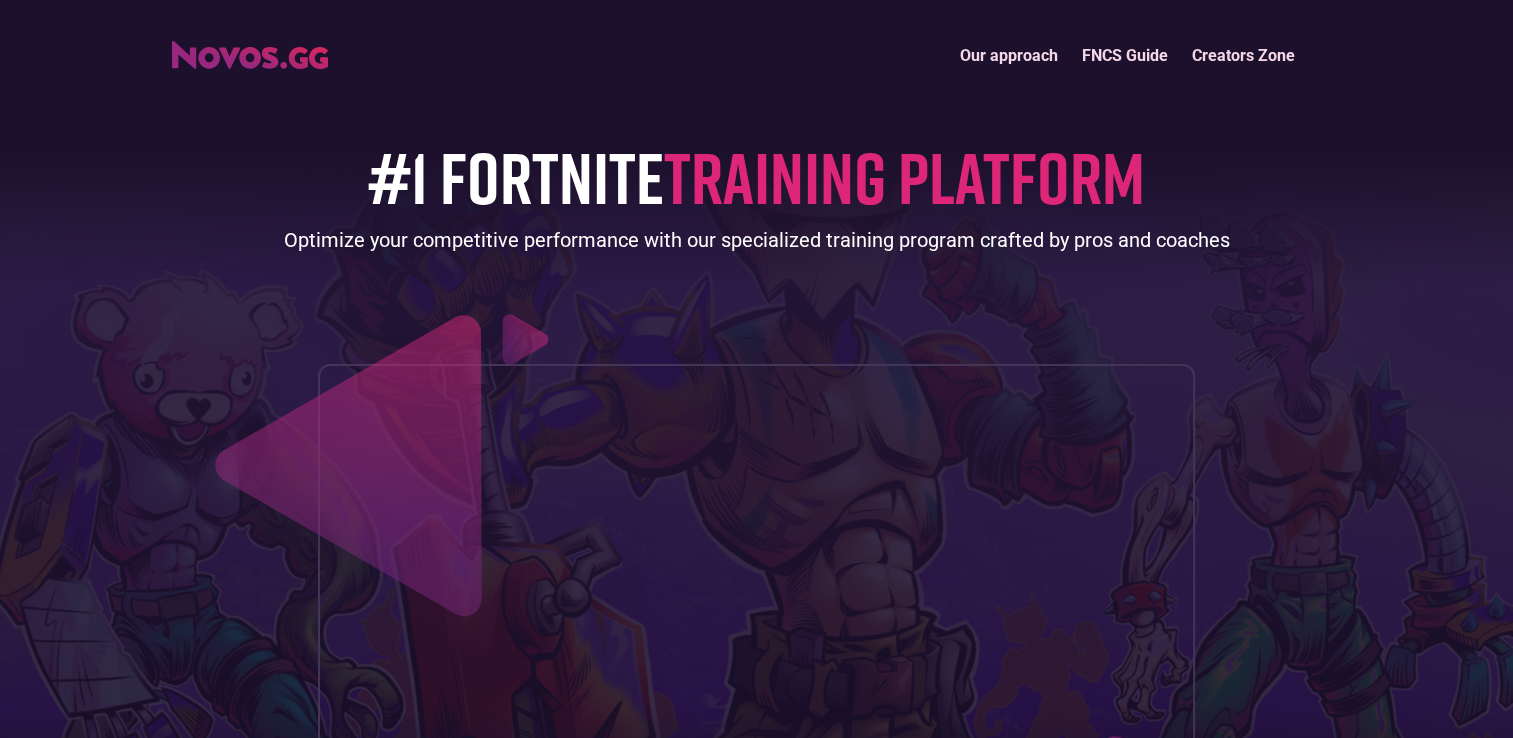 click on "Our approach" at bounding box center (1009, 55) 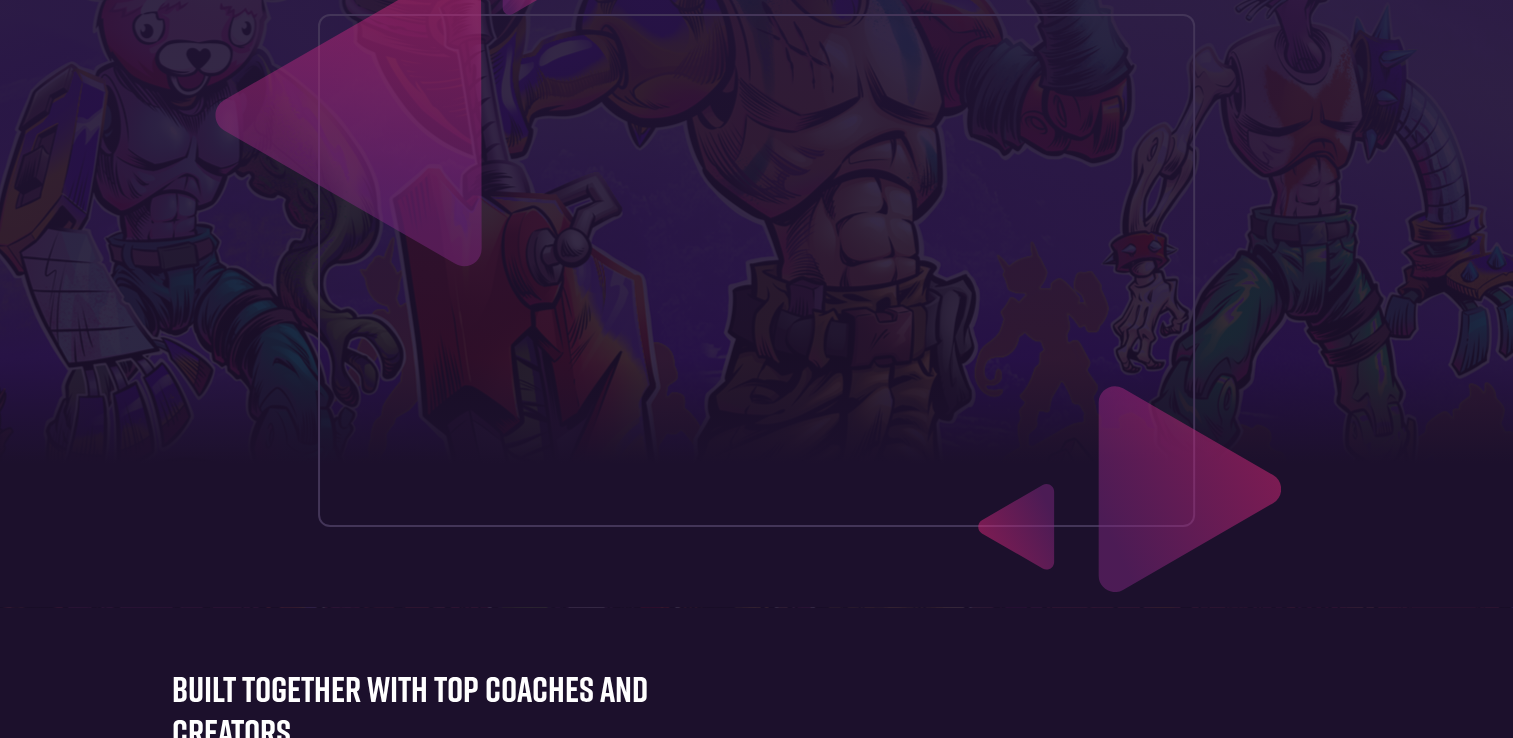 scroll, scrollTop: 0, scrollLeft: 0, axis: both 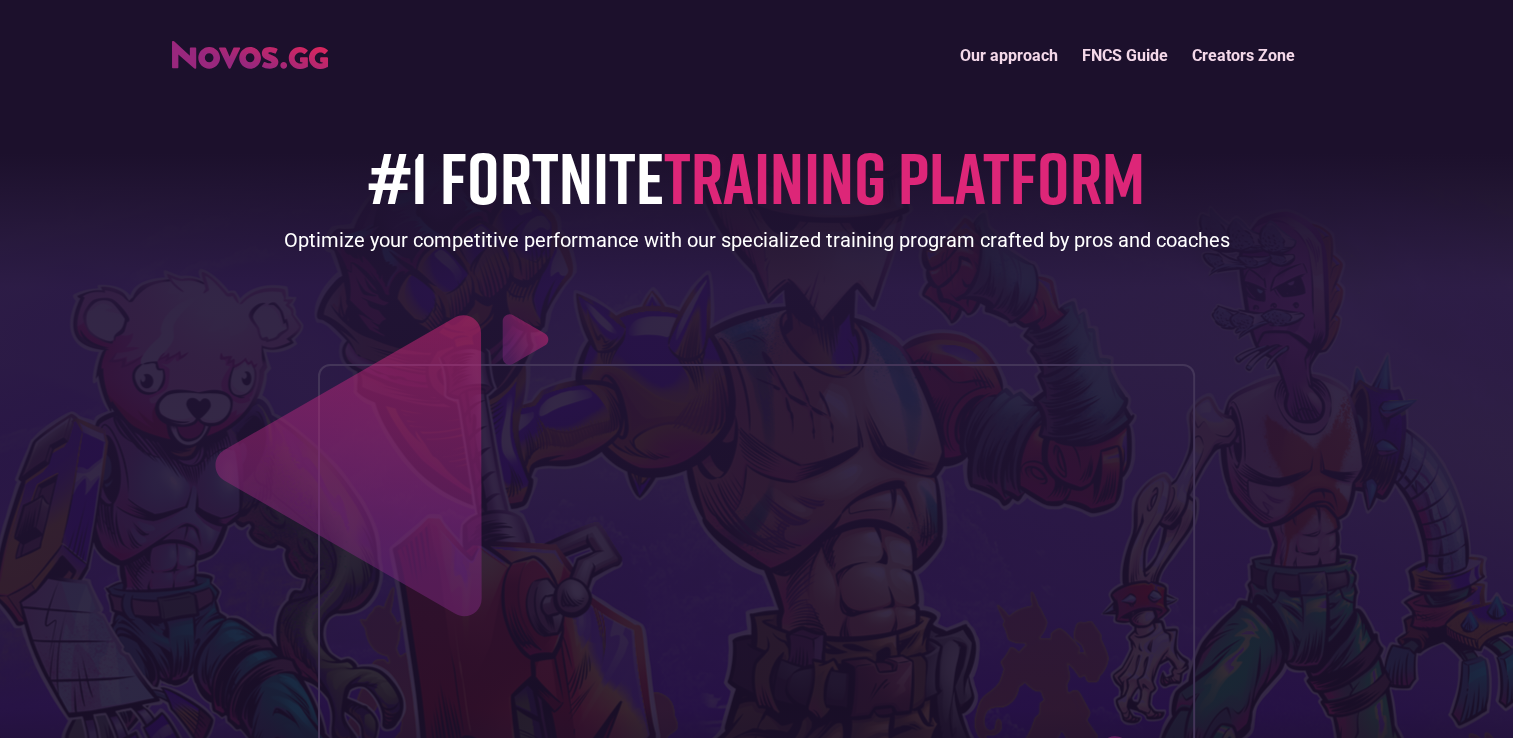 click on "Creators Zone" at bounding box center (1243, 55) 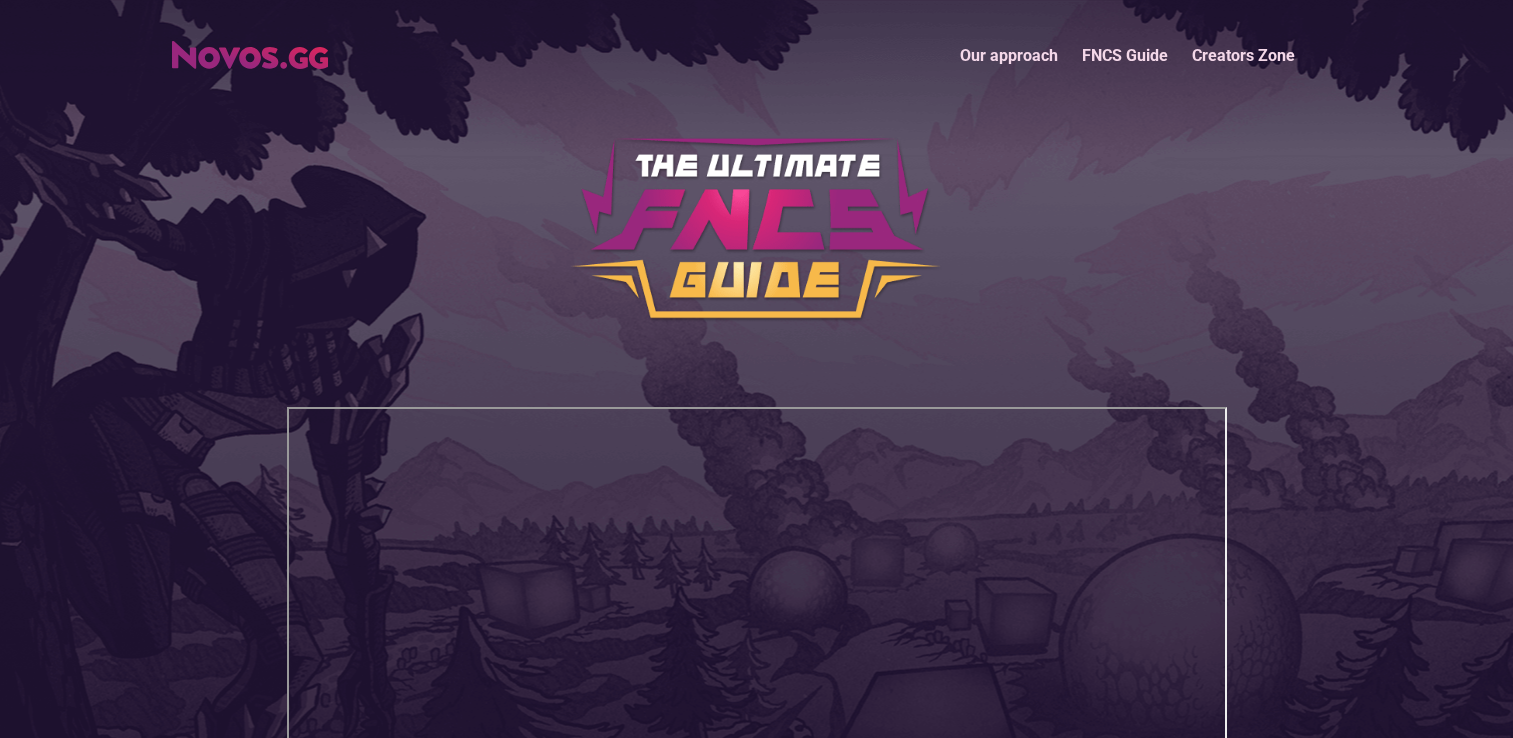 scroll, scrollTop: 0, scrollLeft: 0, axis: both 